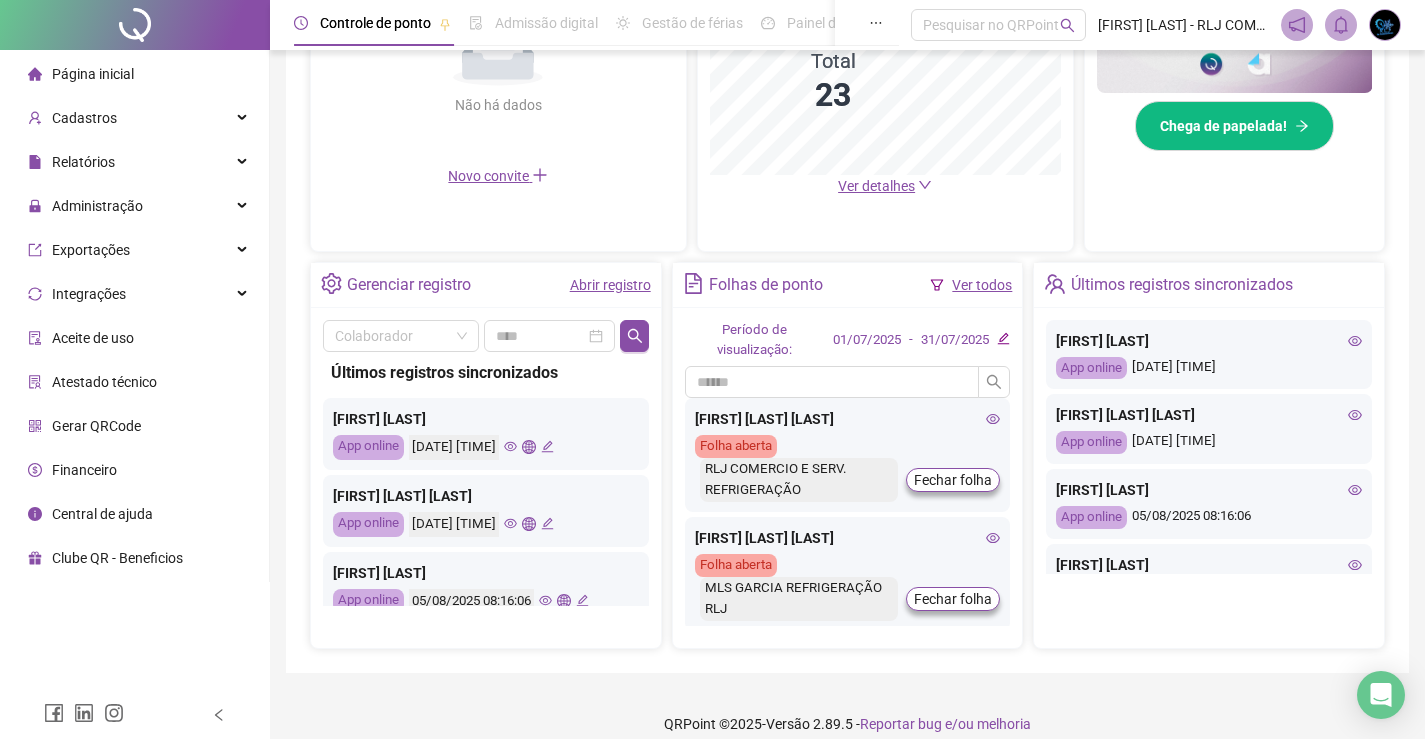scroll, scrollTop: 583, scrollLeft: 0, axis: vertical 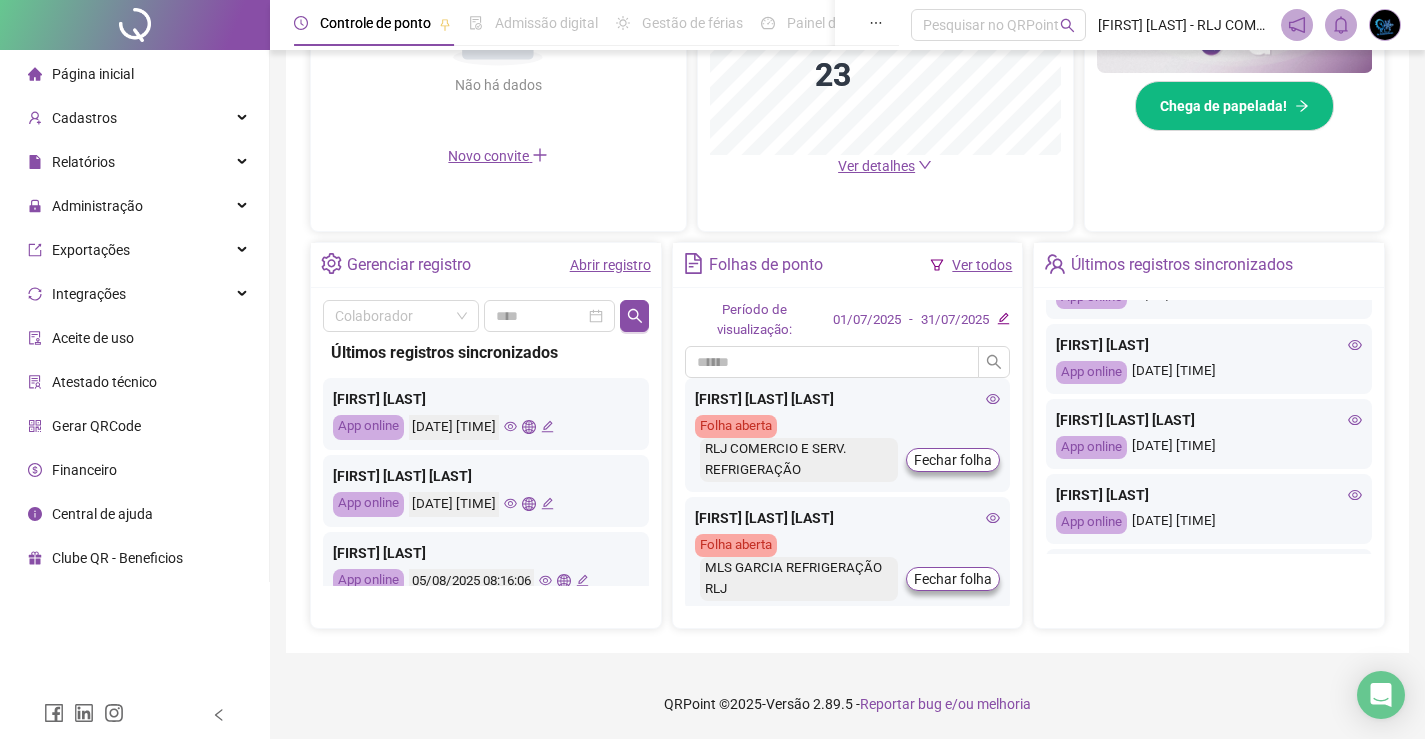 click 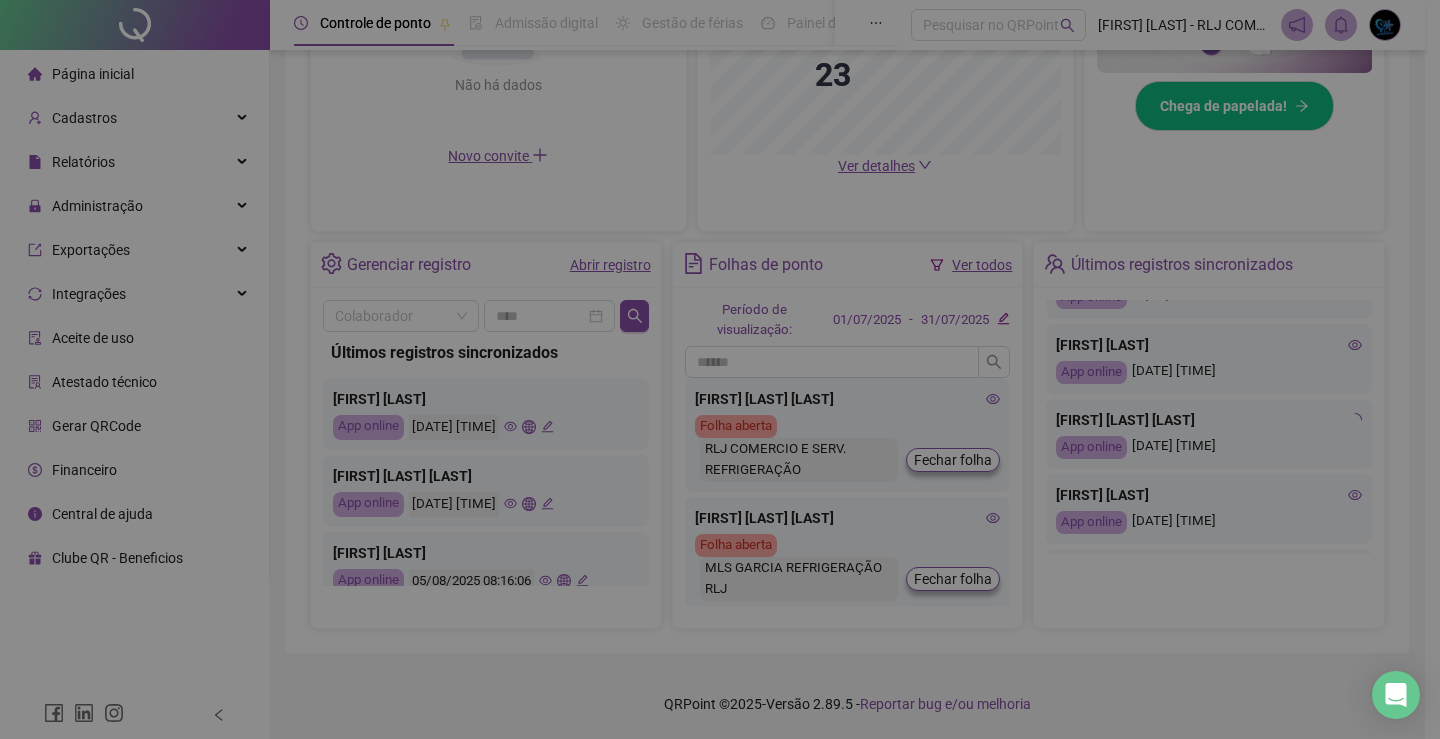 type on "**********" 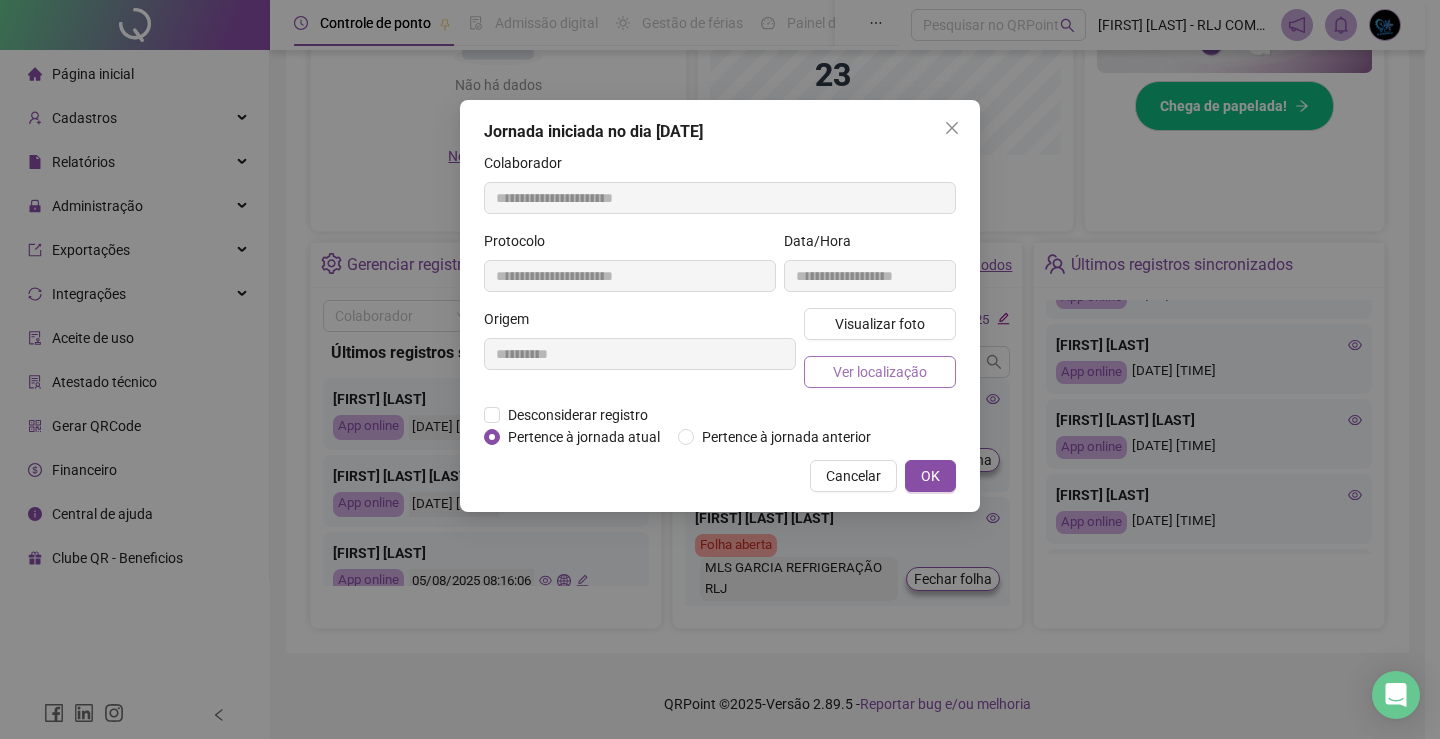 click on "Ver localização" at bounding box center (880, 372) 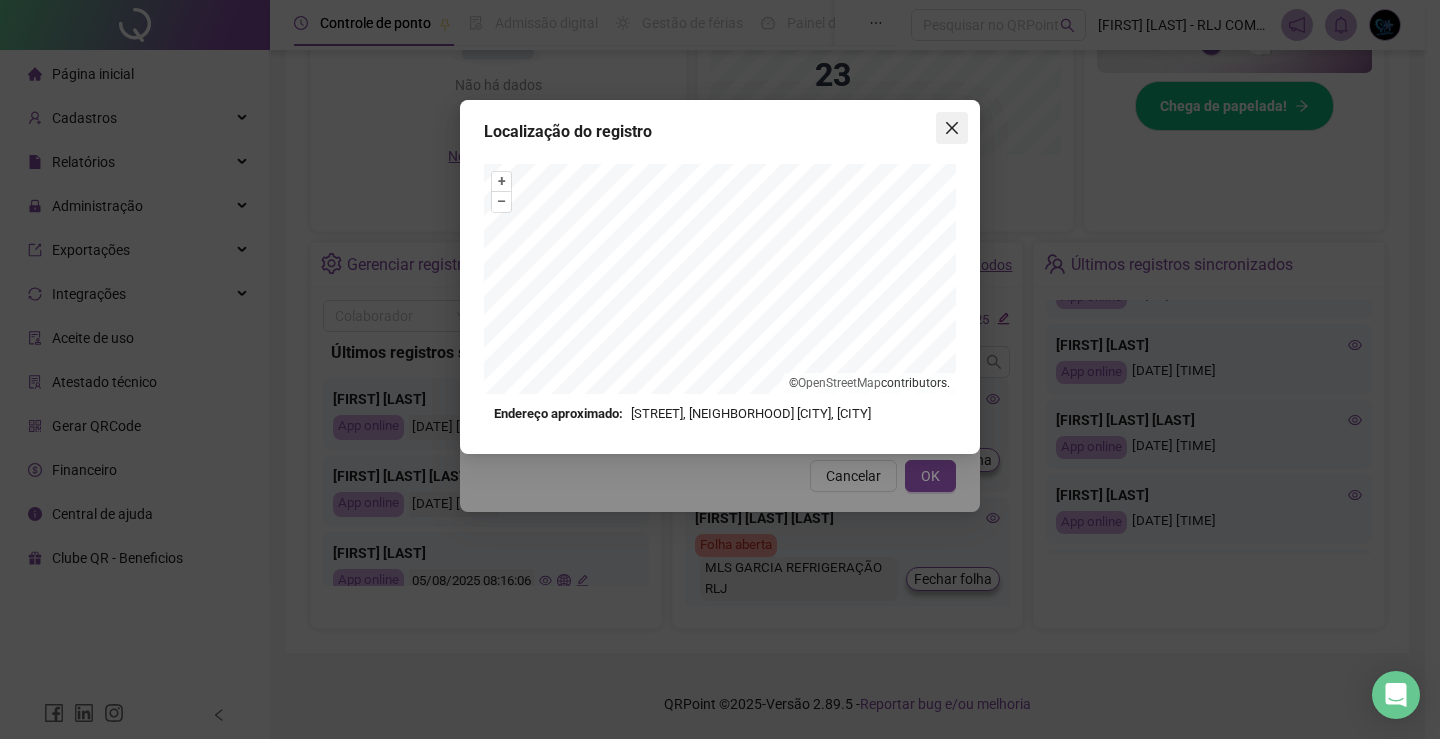 click 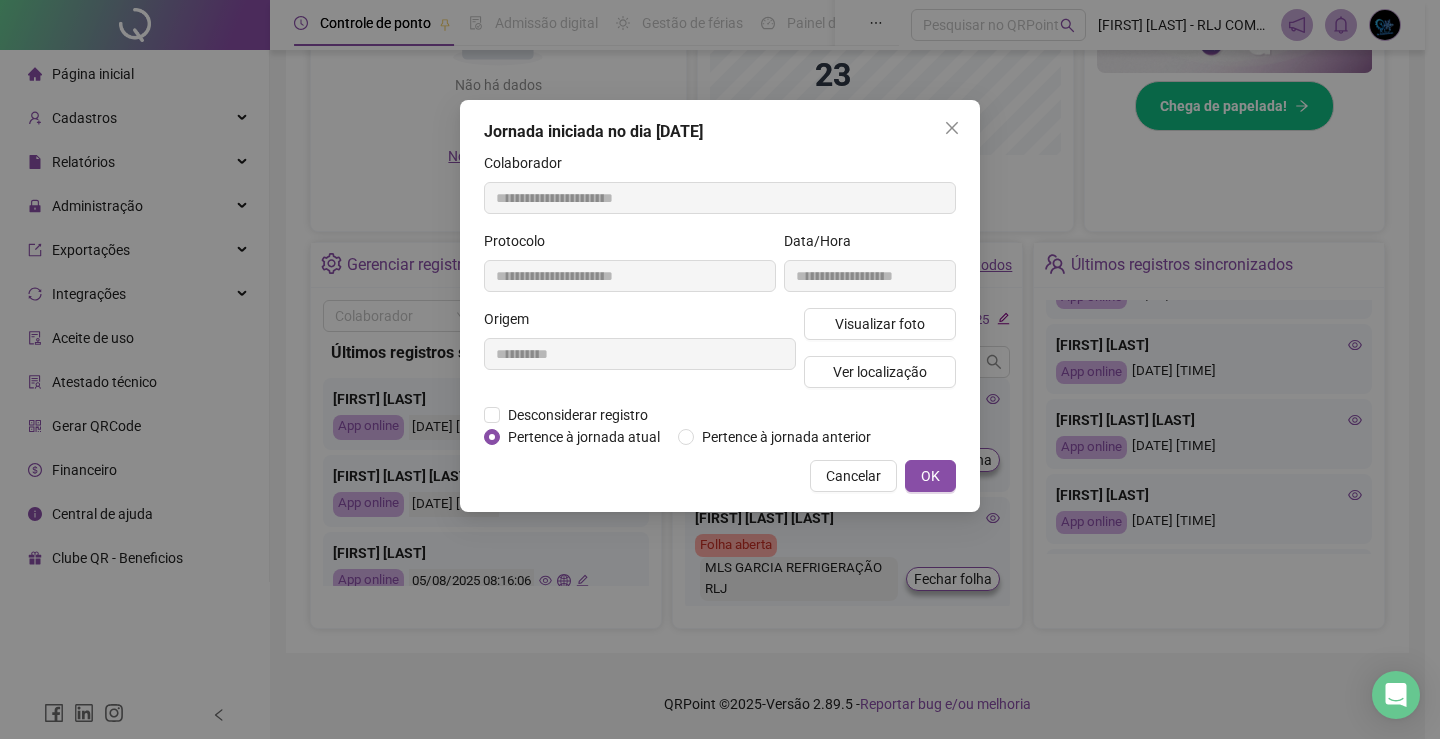 click 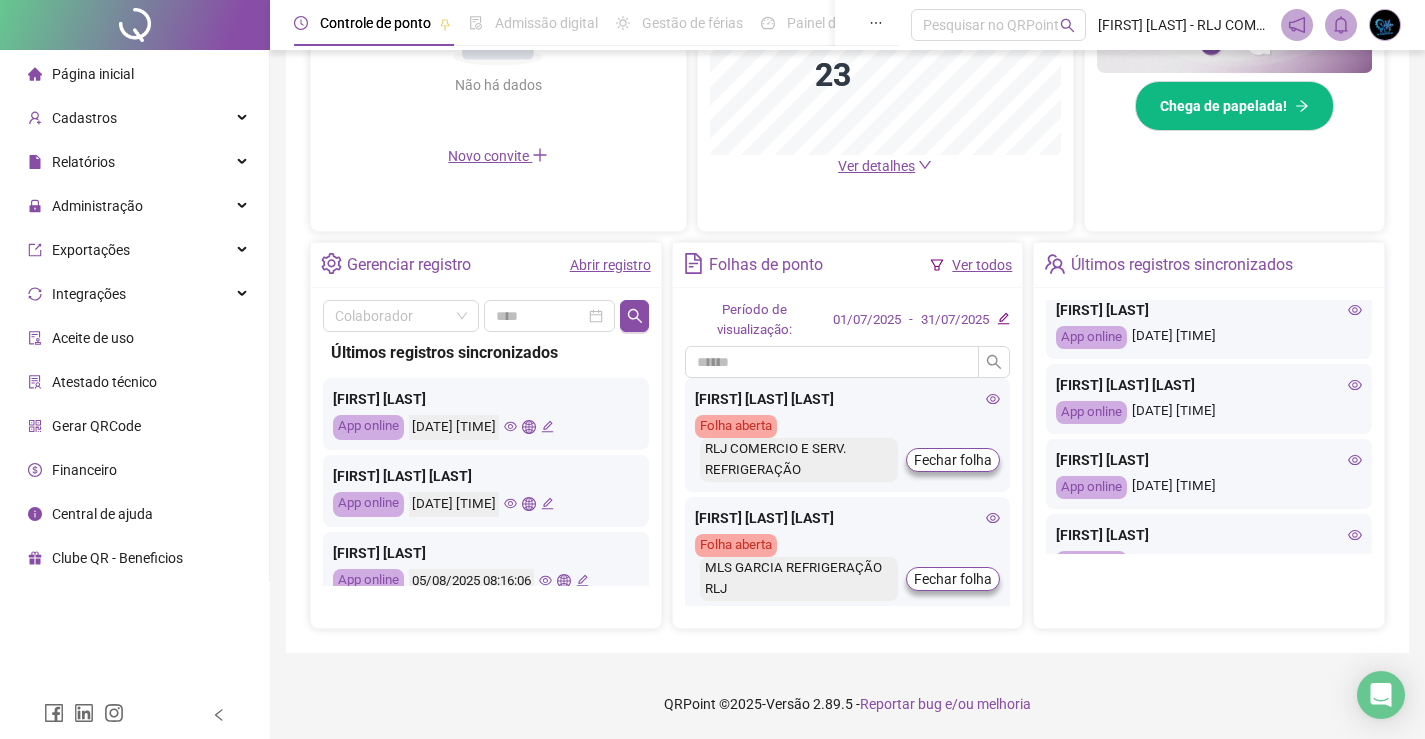 scroll, scrollTop: 300, scrollLeft: 0, axis: vertical 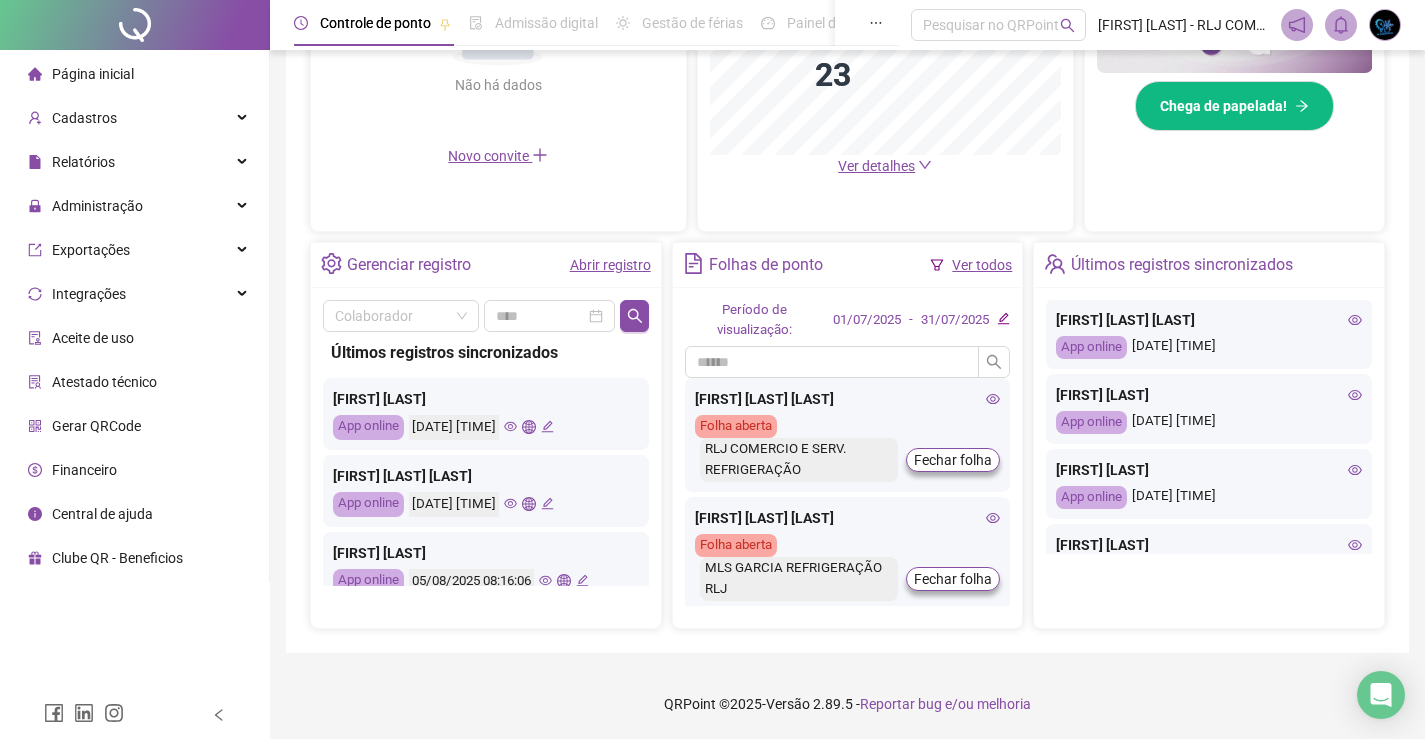 click 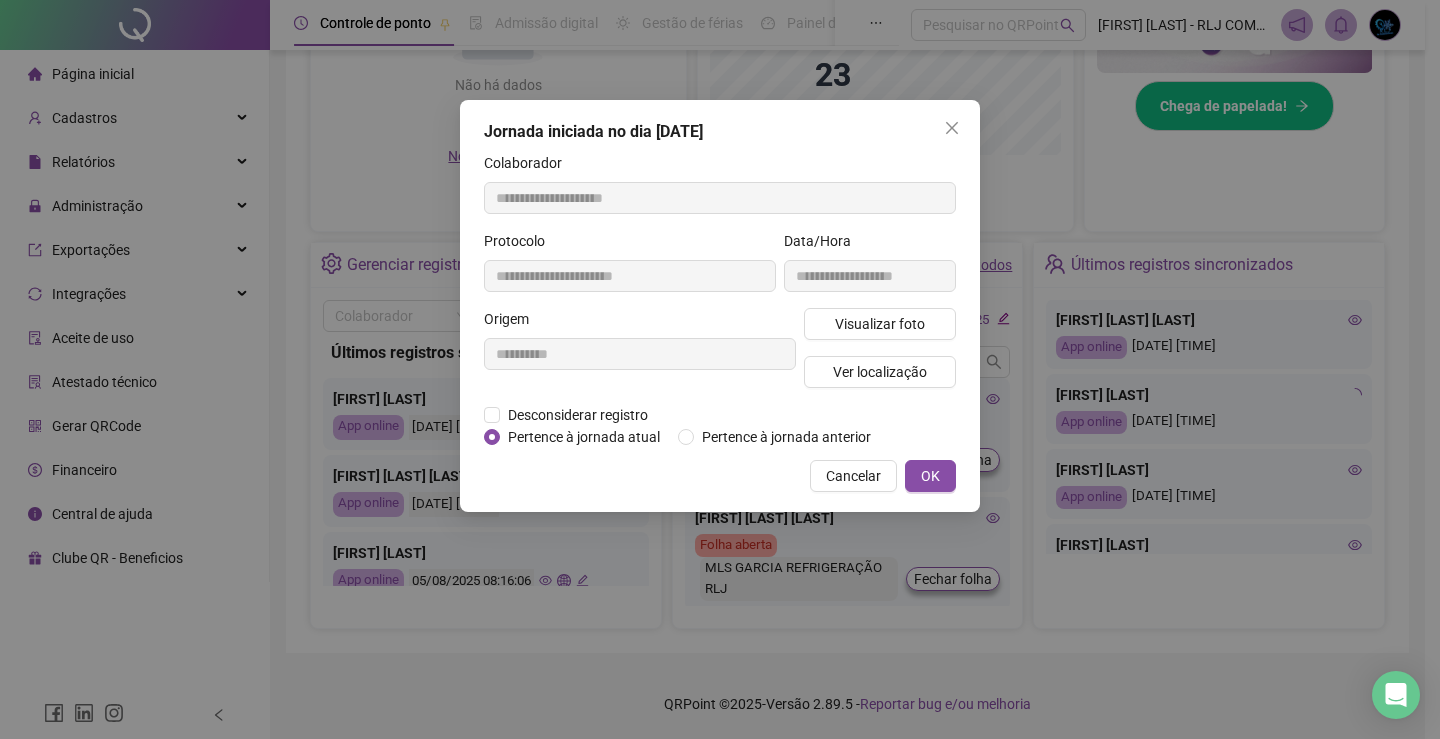 type on "**********" 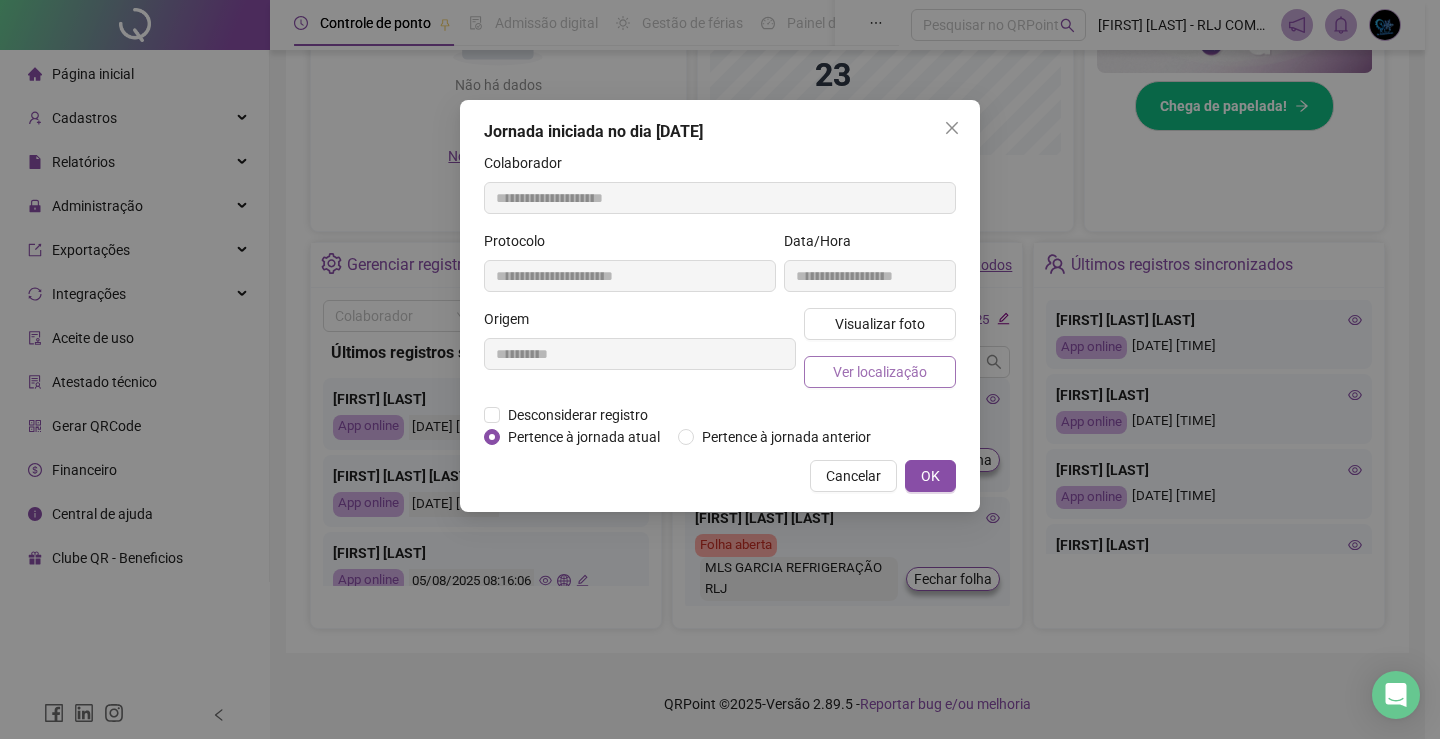click on "Ver localização" at bounding box center [880, 372] 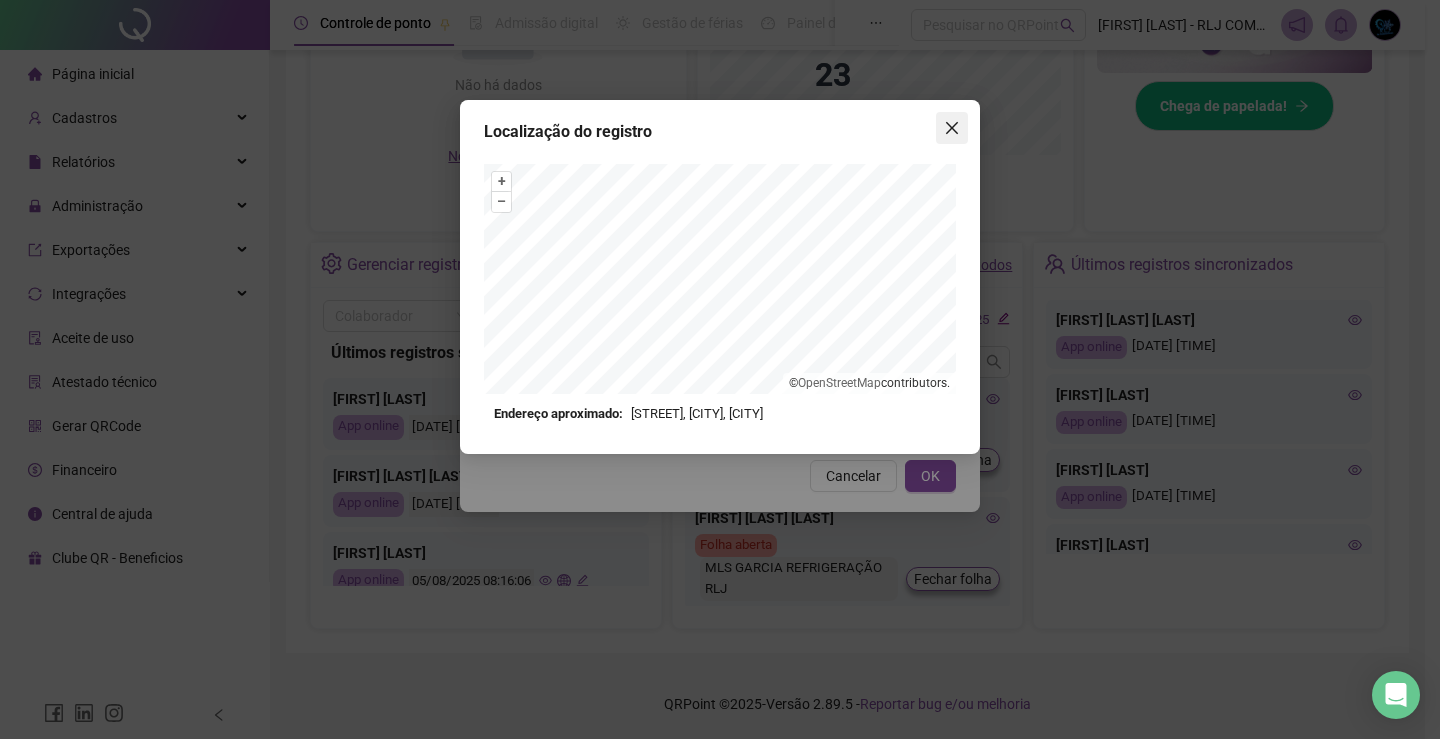 click at bounding box center [952, 128] 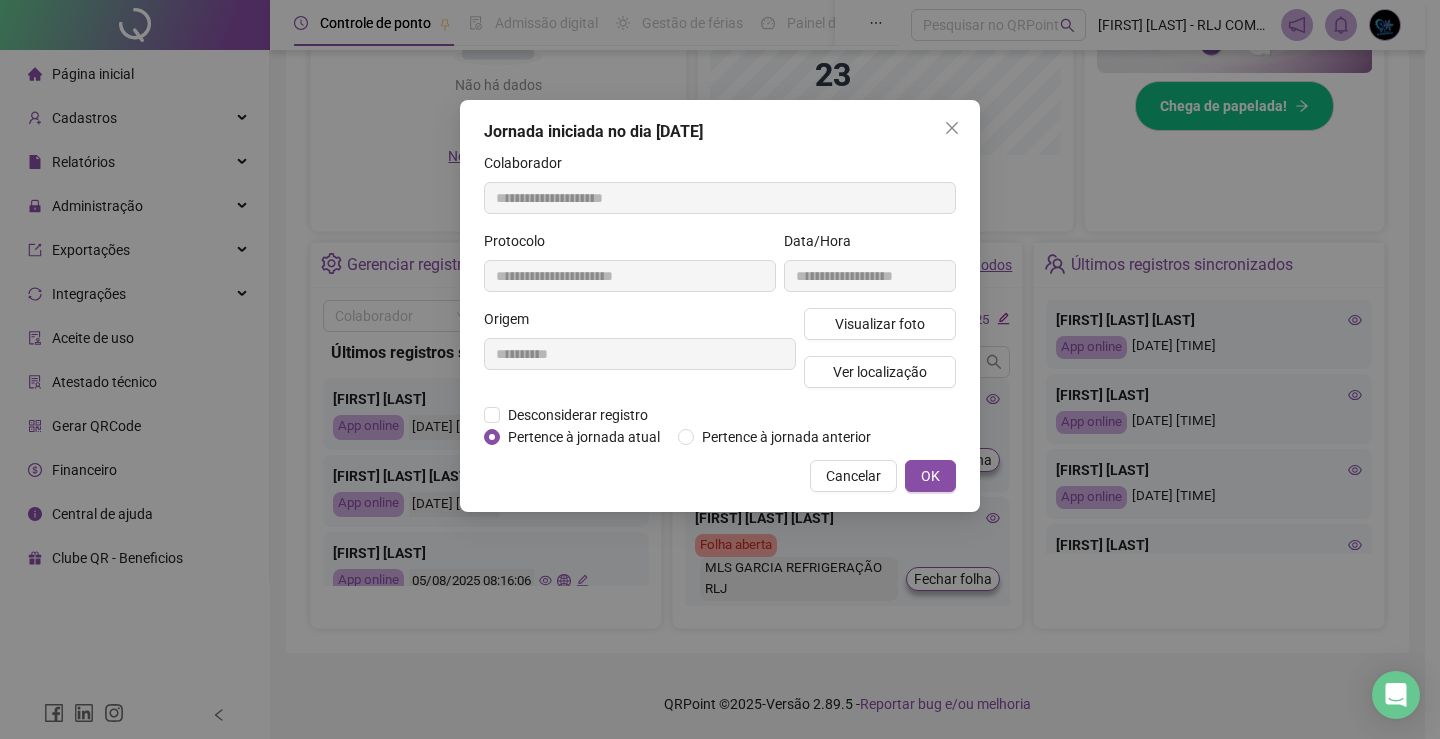 click on "**********" at bounding box center [720, 306] 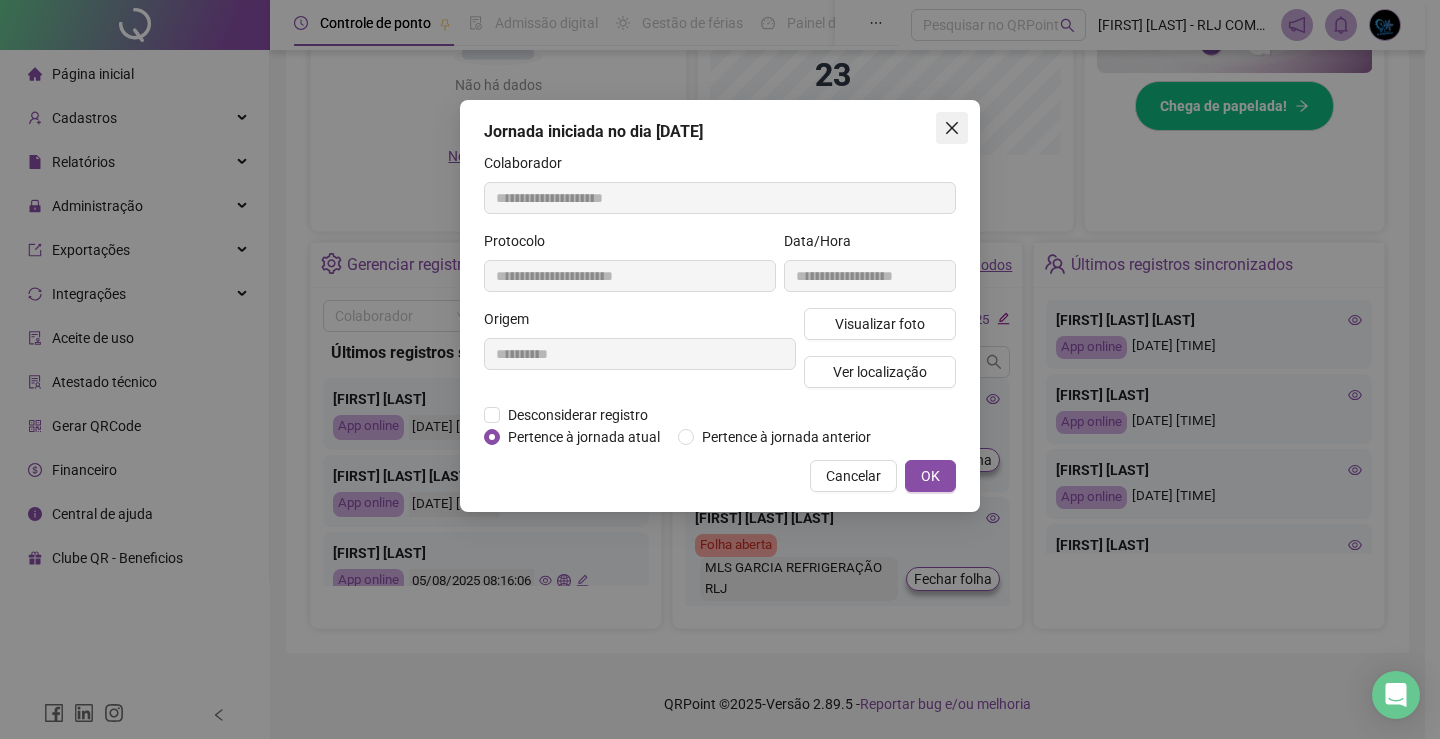 click at bounding box center [952, 128] 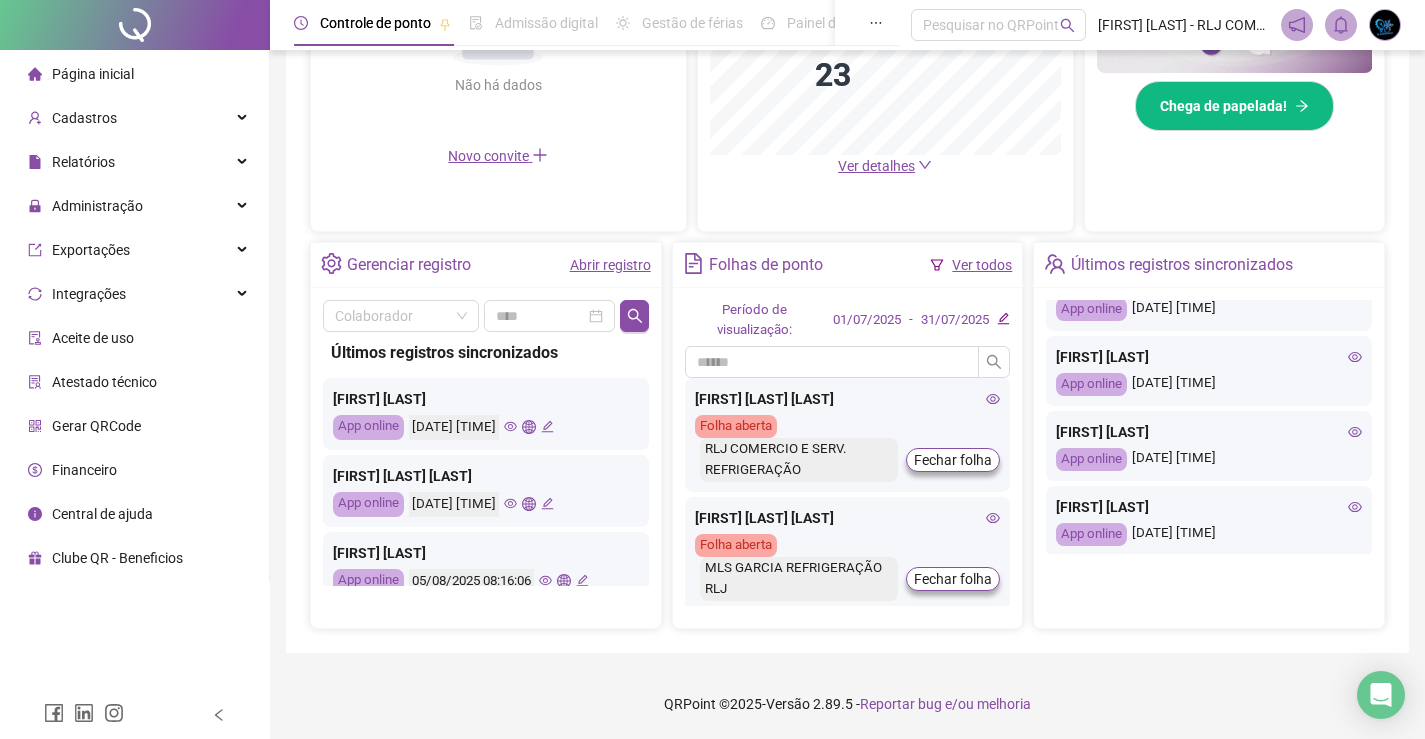 scroll, scrollTop: 300, scrollLeft: 0, axis: vertical 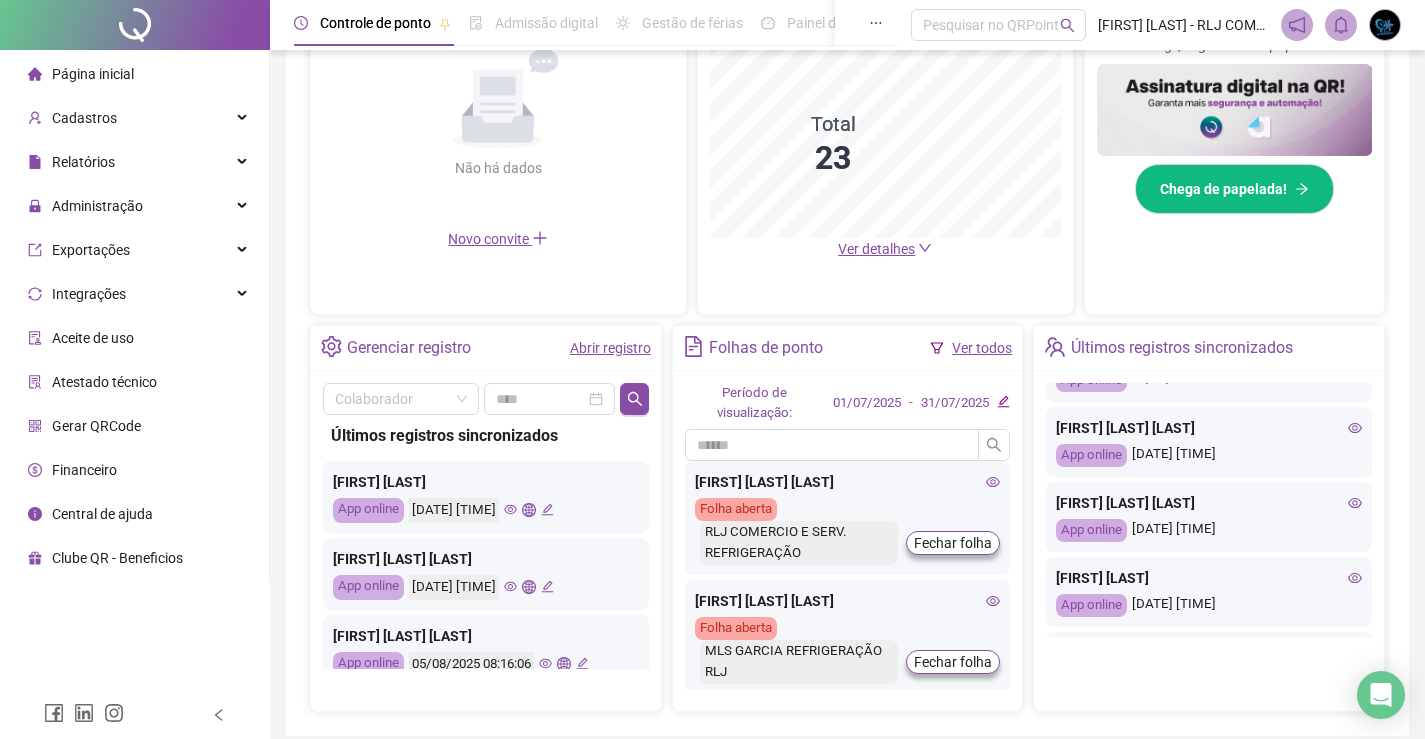 click 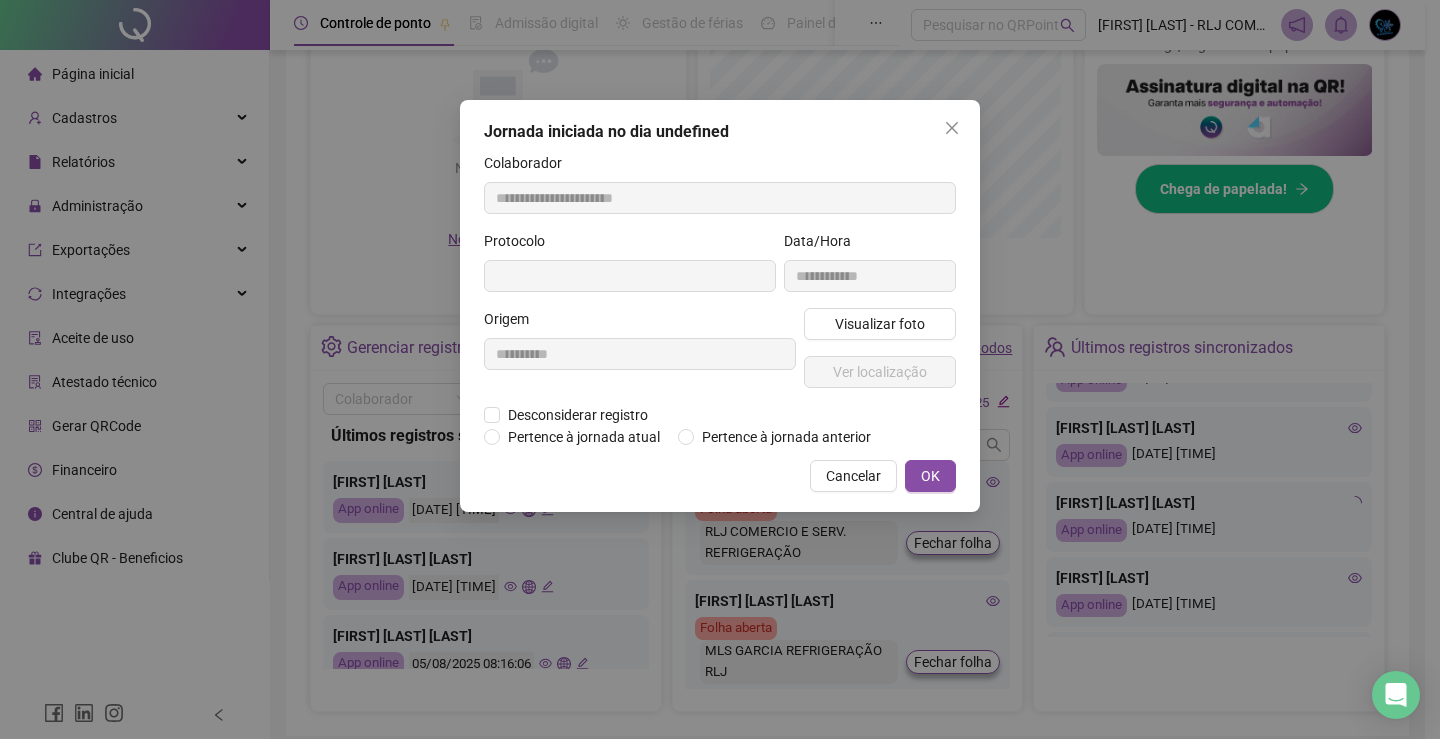 type on "**********" 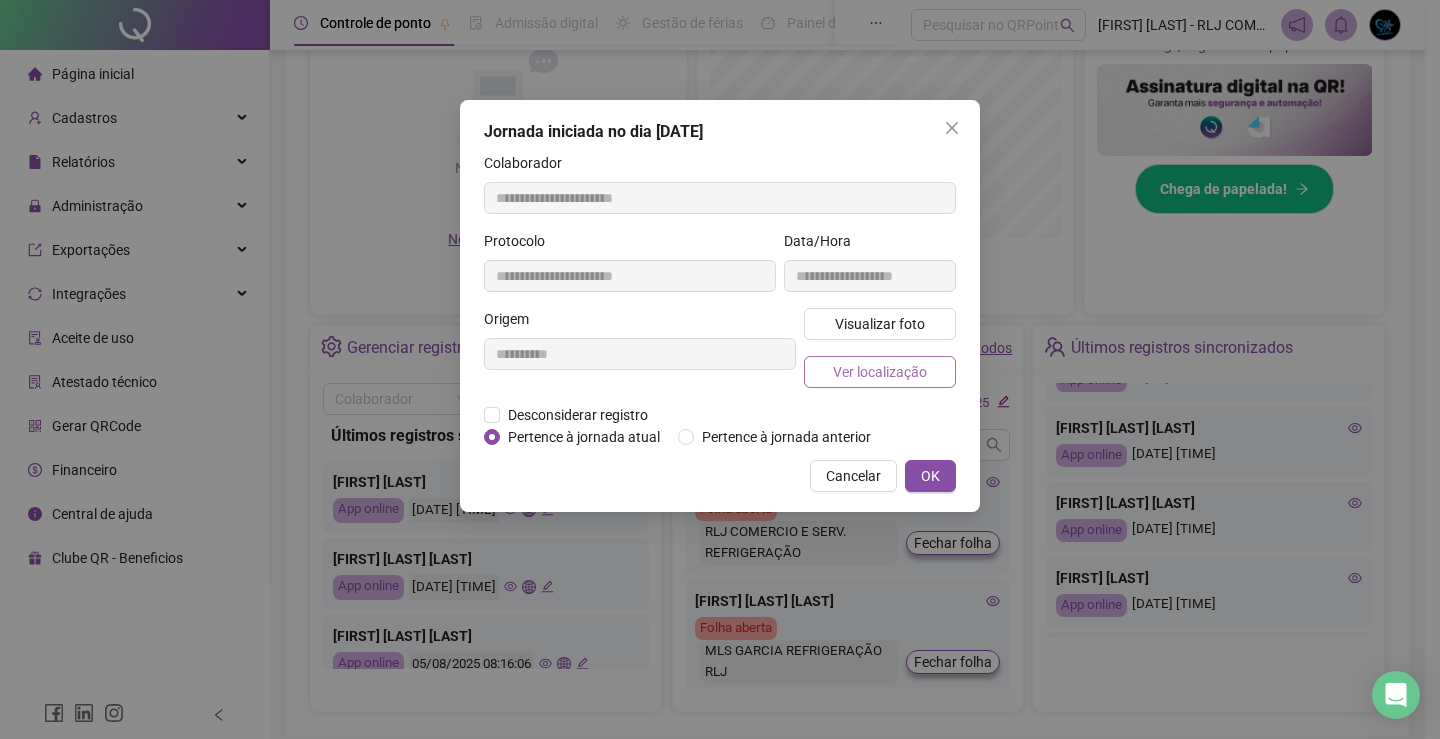 click on "Ver localização" at bounding box center [880, 372] 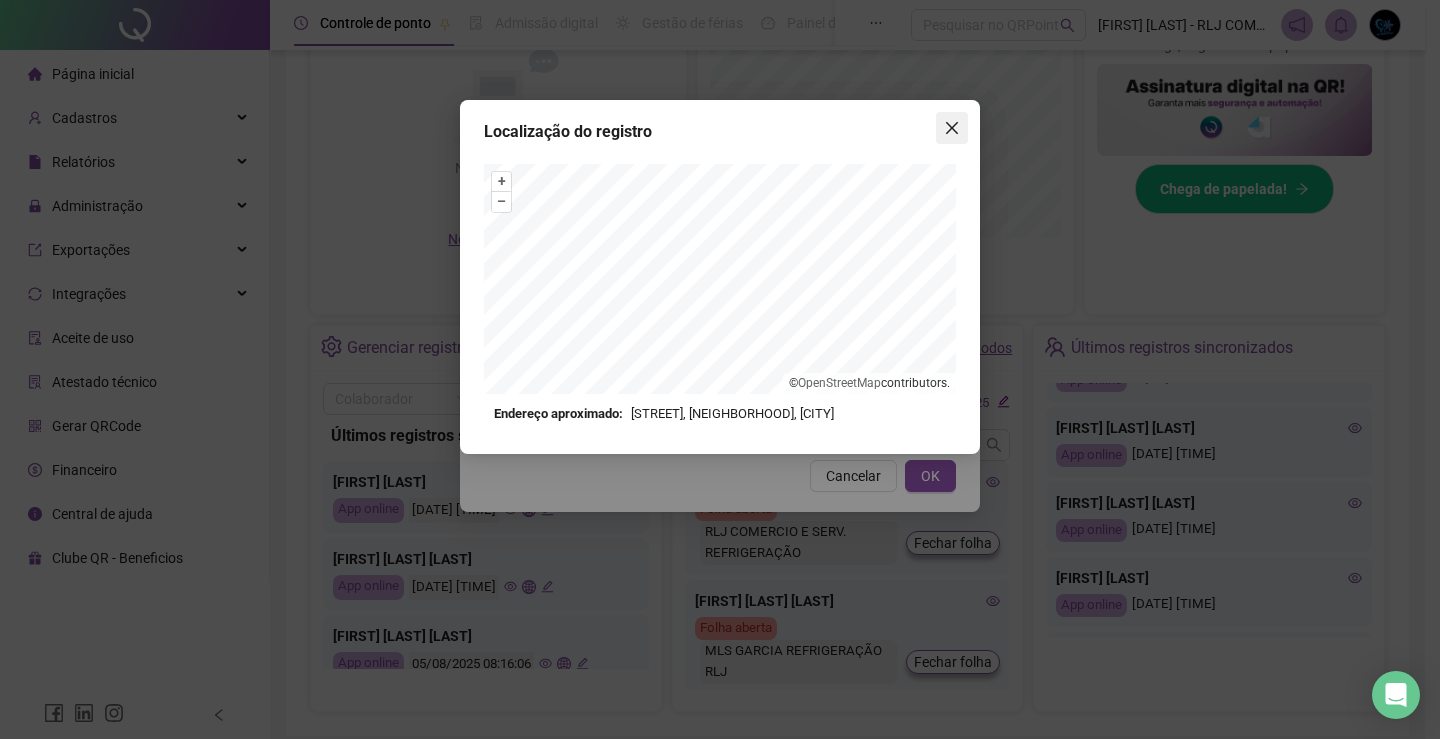 click 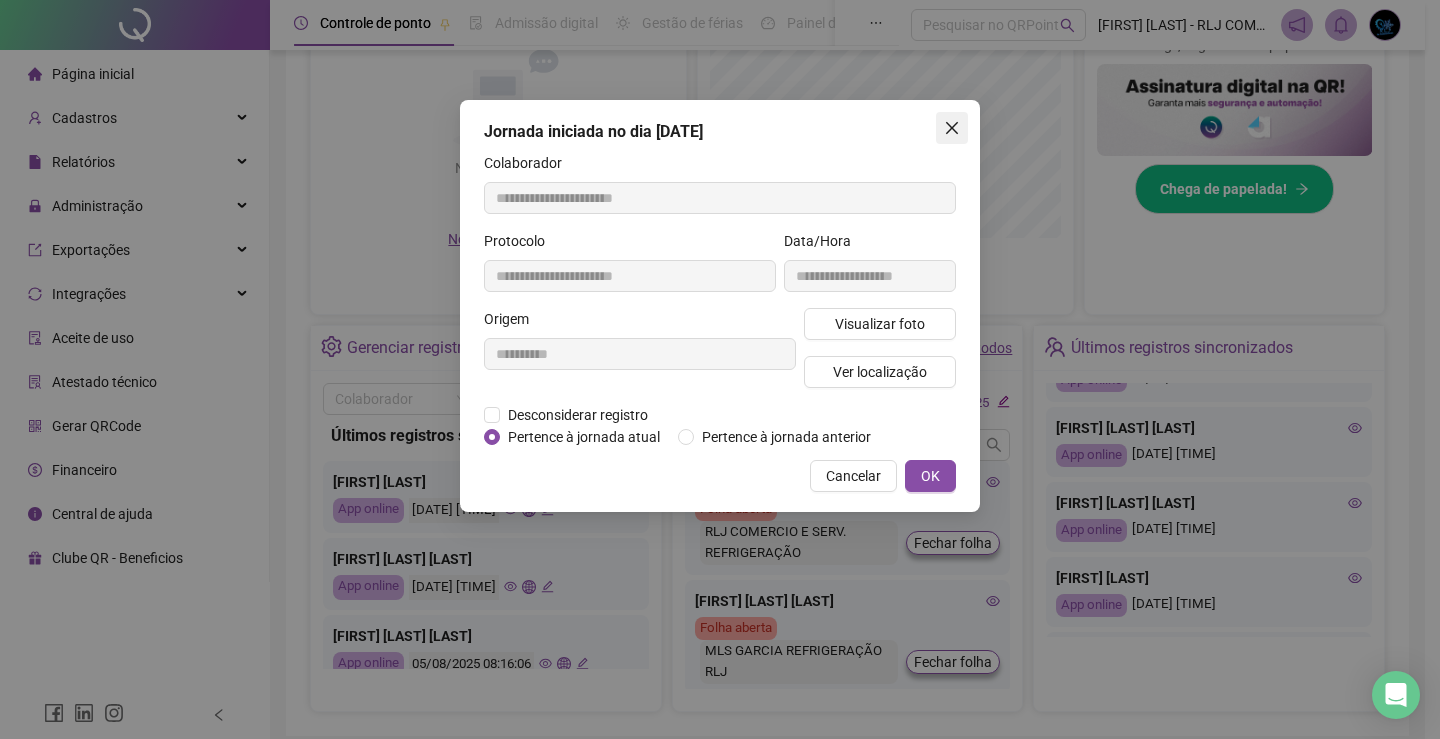 click 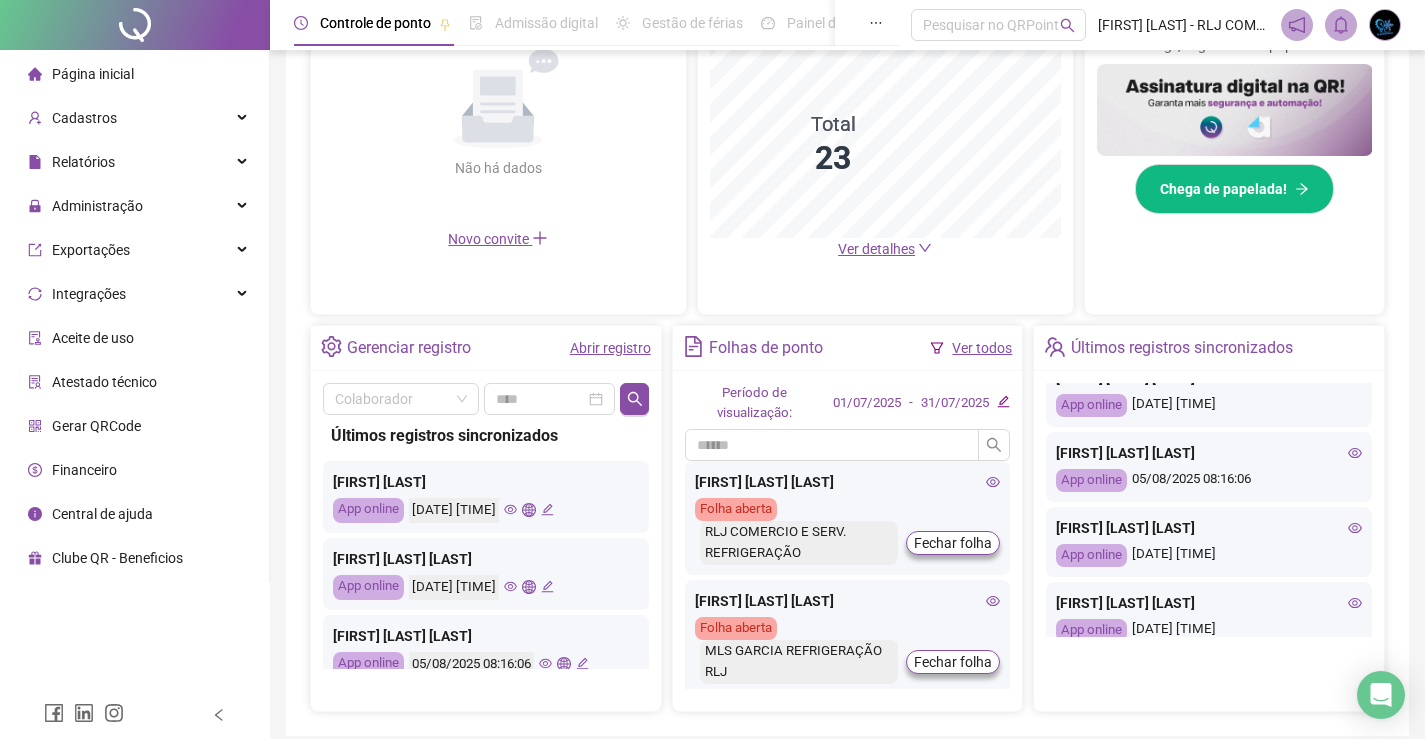 scroll, scrollTop: 0, scrollLeft: 0, axis: both 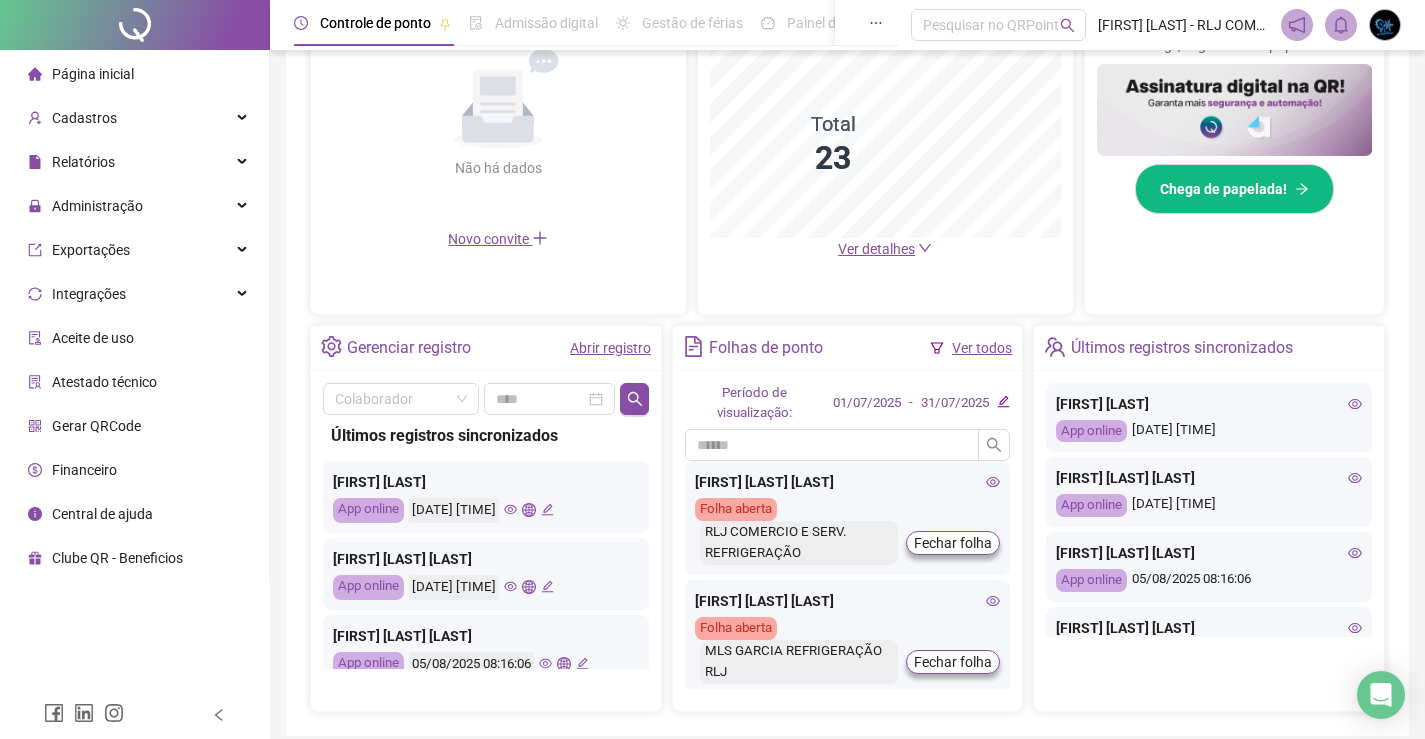 click 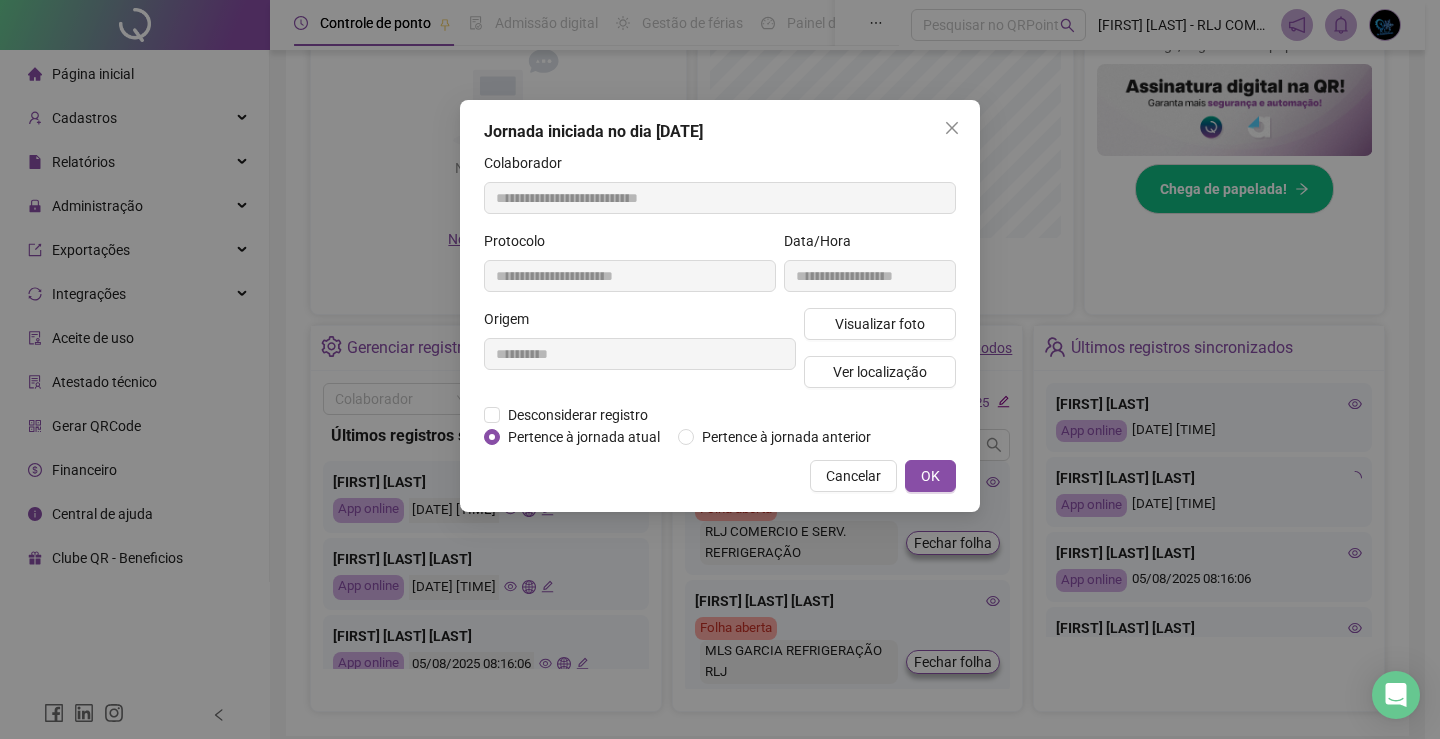 type on "**********" 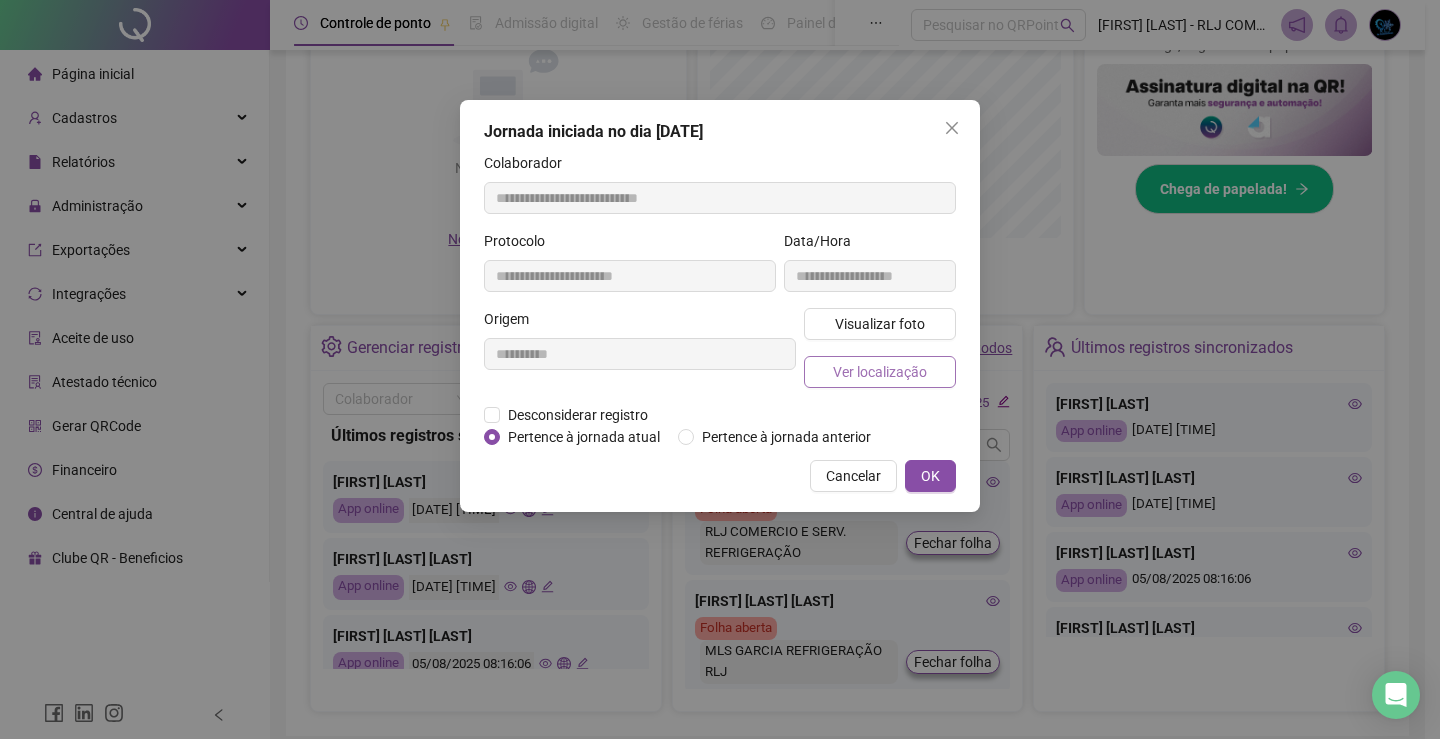 click on "Ver localização" at bounding box center [880, 372] 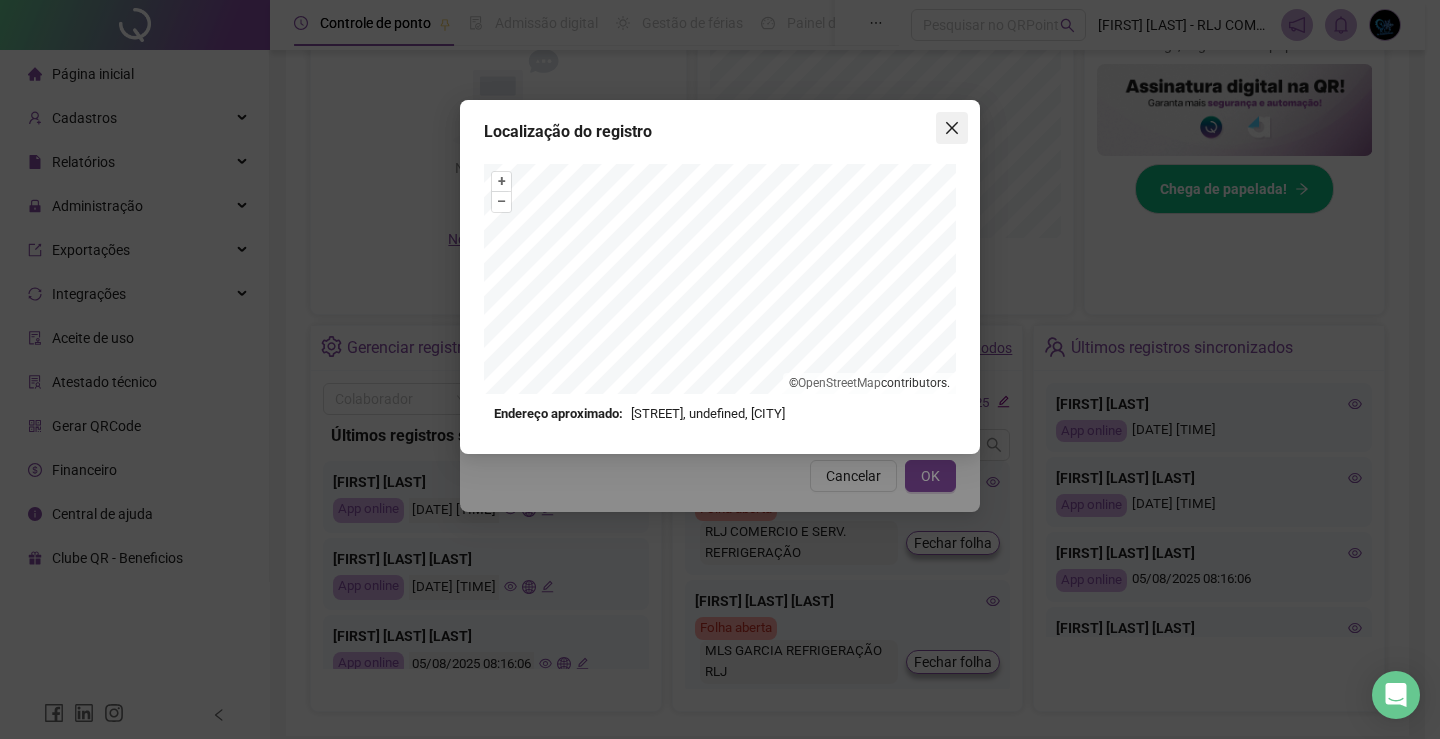 drag, startPoint x: 962, startPoint y: 110, endPoint x: 951, endPoint y: 127, distance: 20.248457 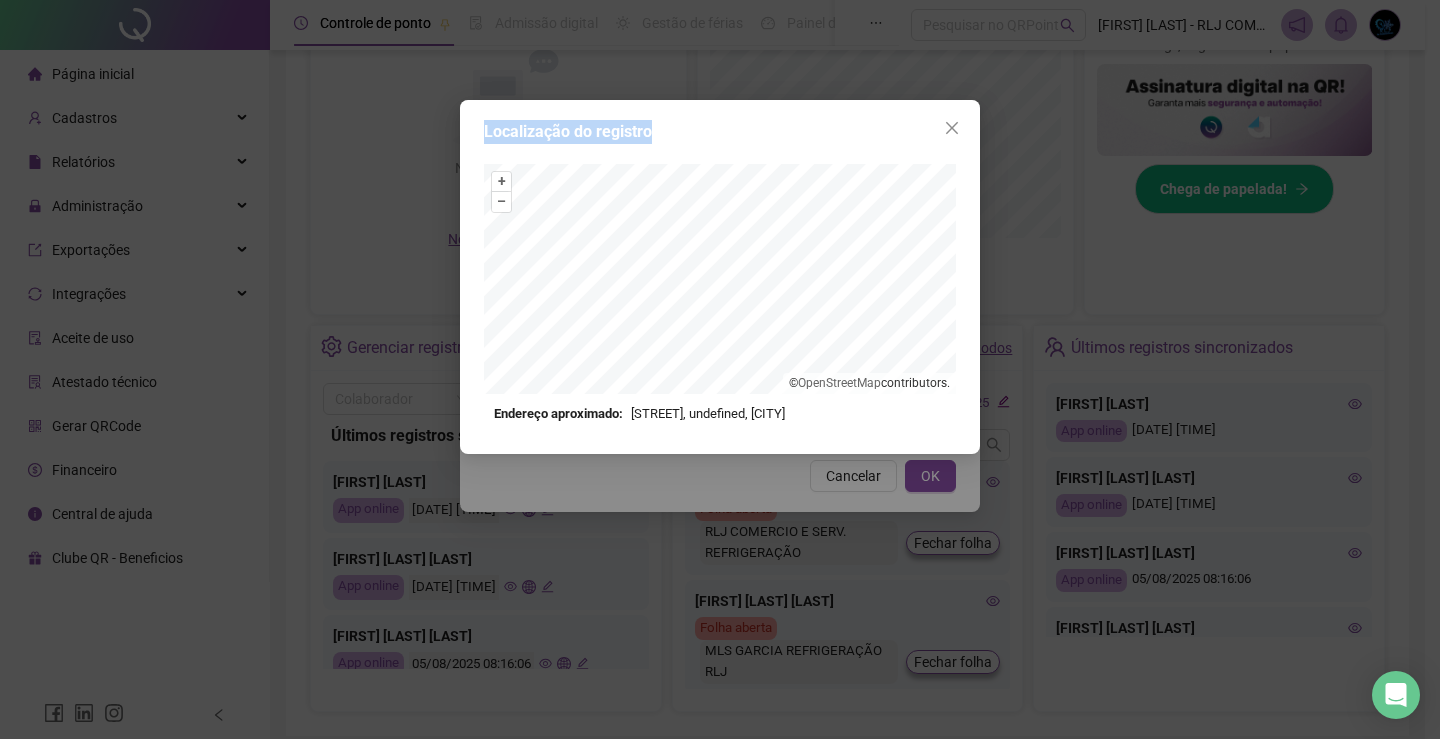 click 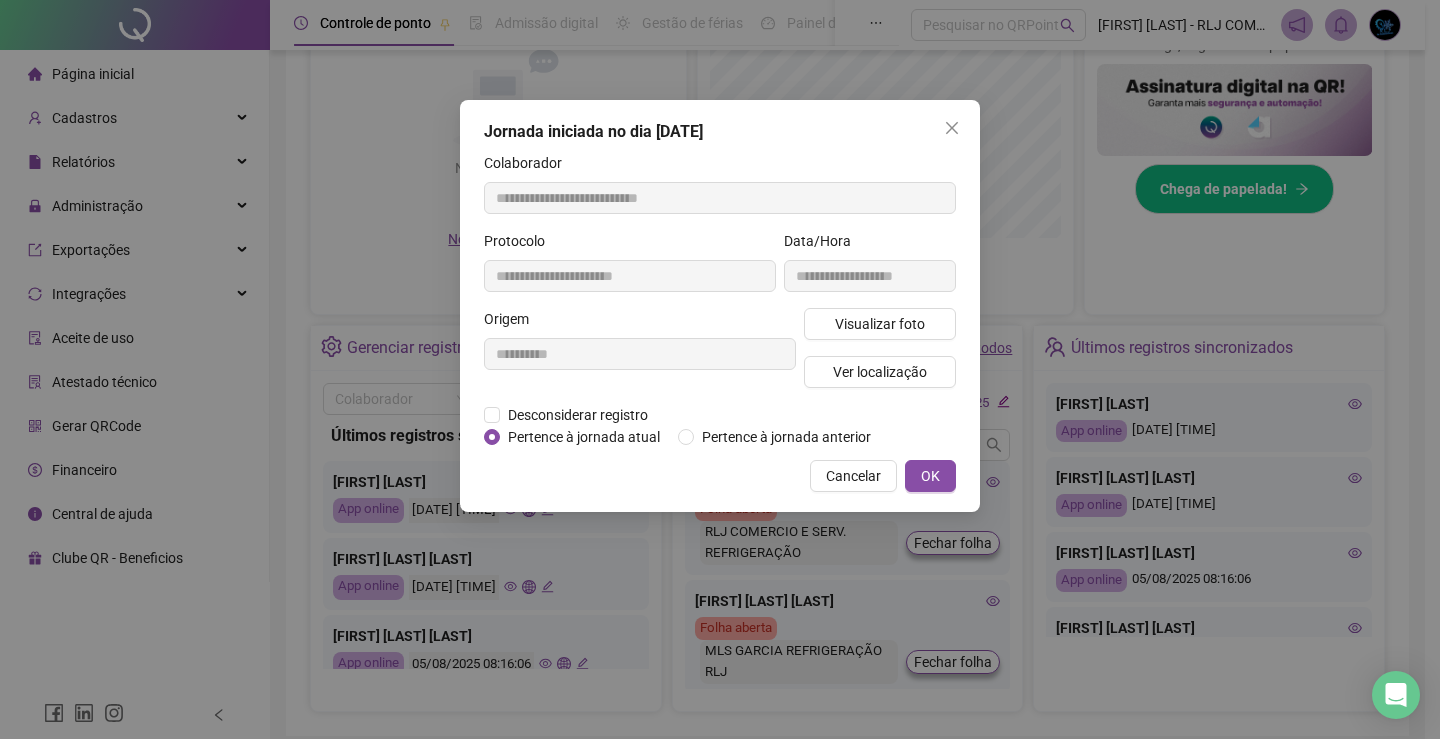 click on "Página inicial Cadastros Relatórios Administração Exportações Integrações Aceite de uso Atestado técnico GerarQRCode Financeiro Central de ajuda Clube QR - Beneficios Controle de ponto Admissão digital Gestão de férias Painel do DP Folha de pagamento Pesquisar no QRPoint [FIRST] [LAST] - RLJ COMÉRCIO E REFRIGERAÇÃO Pague o QRPoint com Cartão de Crédito Sua assinatura: mais segurança, prática e sem preocupações com boletos! Saiba mais Sua folha de pagamento, mais simples do que nunca! Com a Folha de Pagamento QR, você faz tudo em um só lugar: da admissão à geração da folha. Agilidade, integração e segurança em um único ecossistema. Conheça a QRFolha agora 🔍 Precisa de Ajuda? Conte com o Suporte da QRPoint! Encontre respostas rápidas e eficientes em nosso Guia Prático de Suporte. Acesse agora e descubra todos os nossos canais de atendimento! 🚀 Saiba Mais Automatize seu DP e ganhe mais tempo! 🚀 Agendar Demonstração Agora Apoie seus colaboradores sem custo! 1 2" at bounding box center (712, -131) 